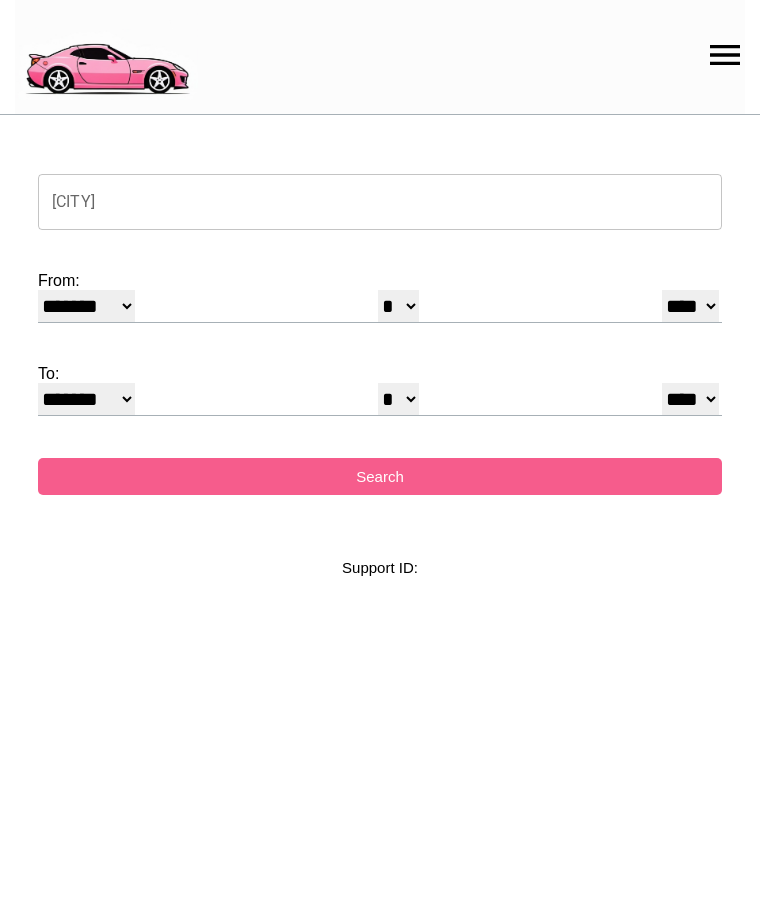 select on "*" 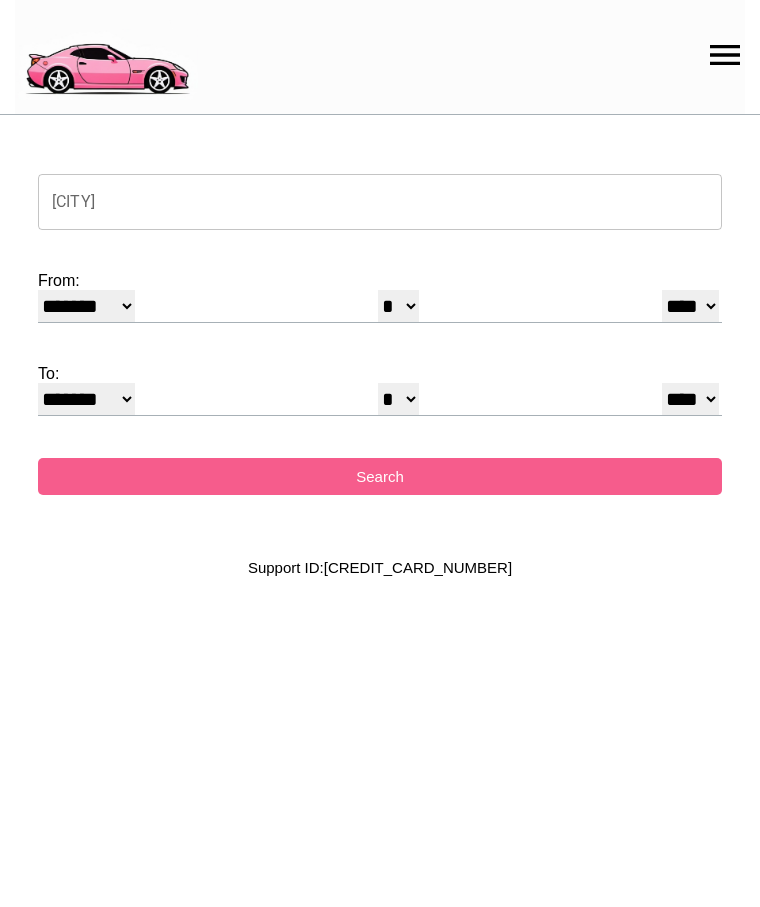 scroll, scrollTop: 0, scrollLeft: 0, axis: both 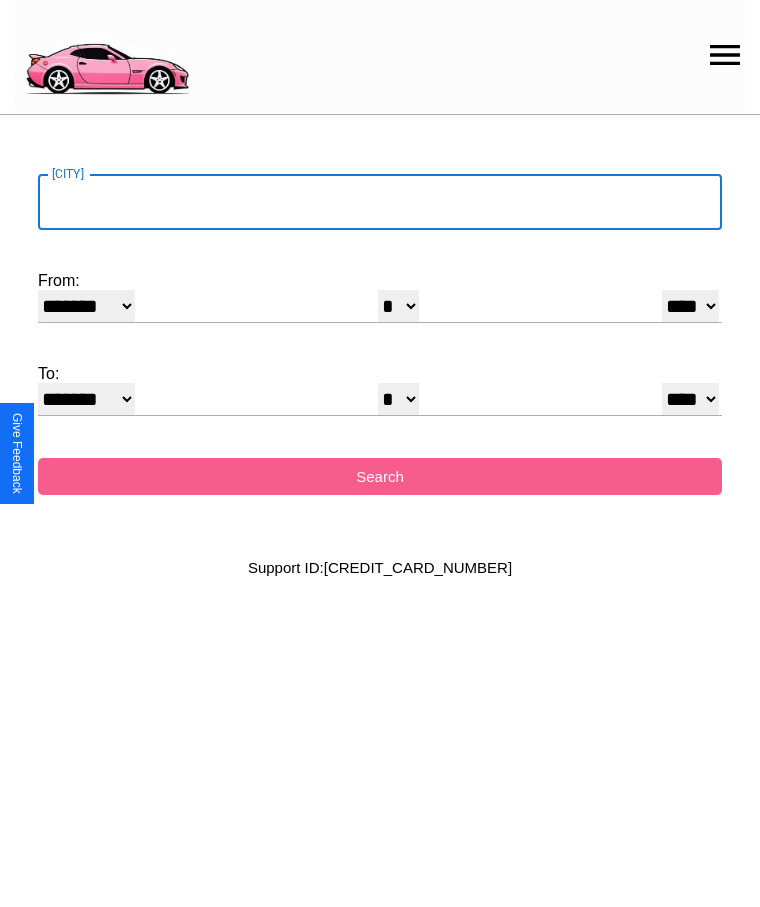 click on "[CITY]" at bounding box center (380, 202) 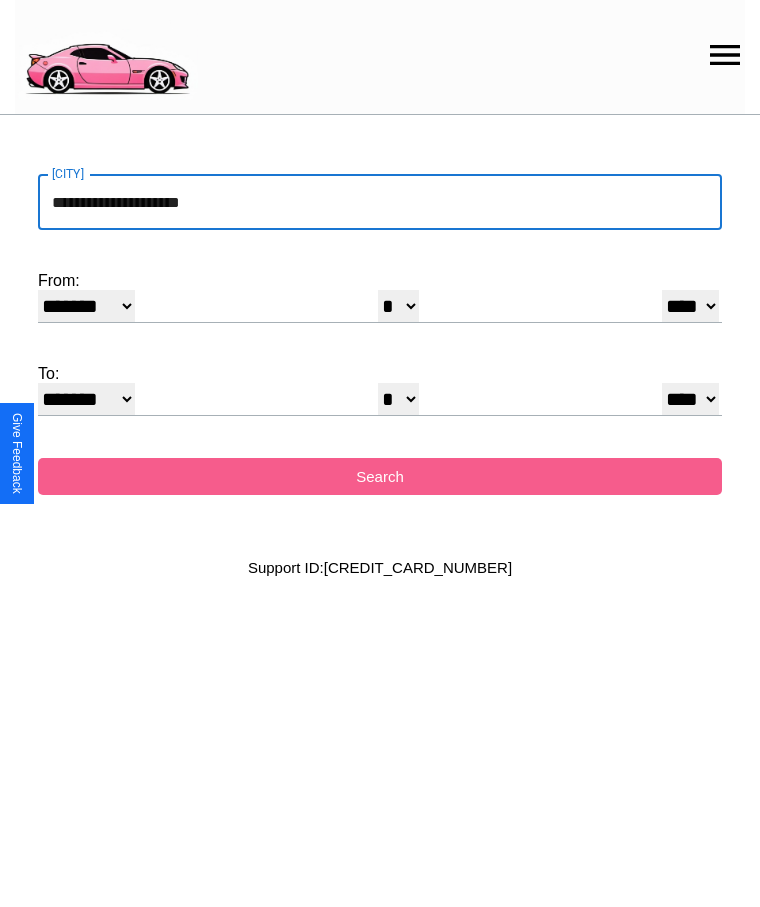 type on "**********" 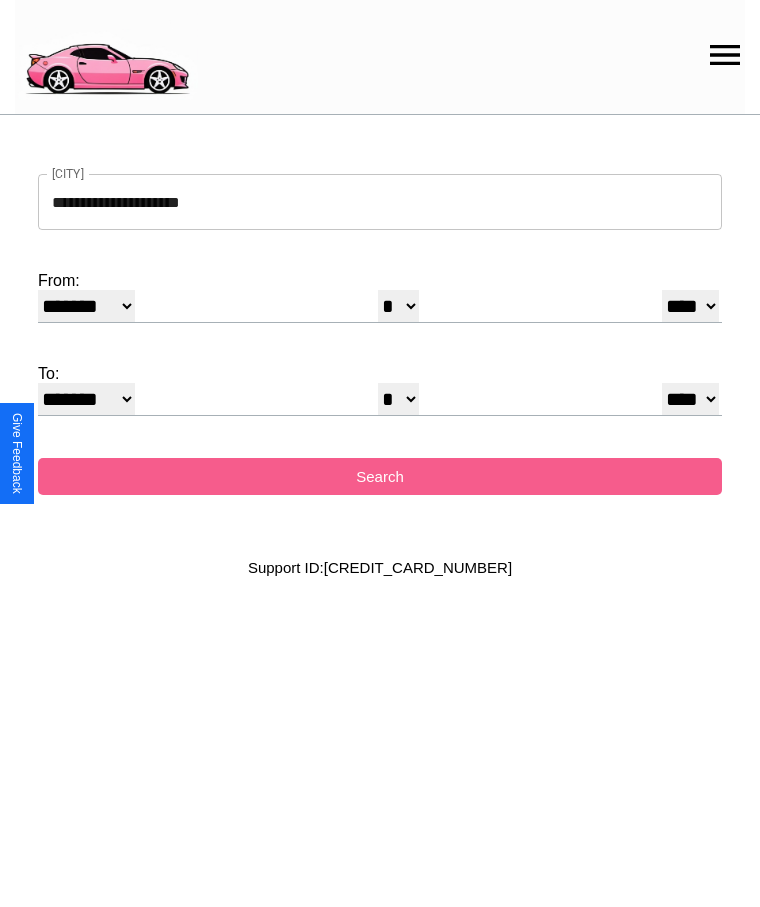 click on "******* ******** ***** ***** *** **** **** ****** ********* ******* ******** ********" at bounding box center [86, 306] 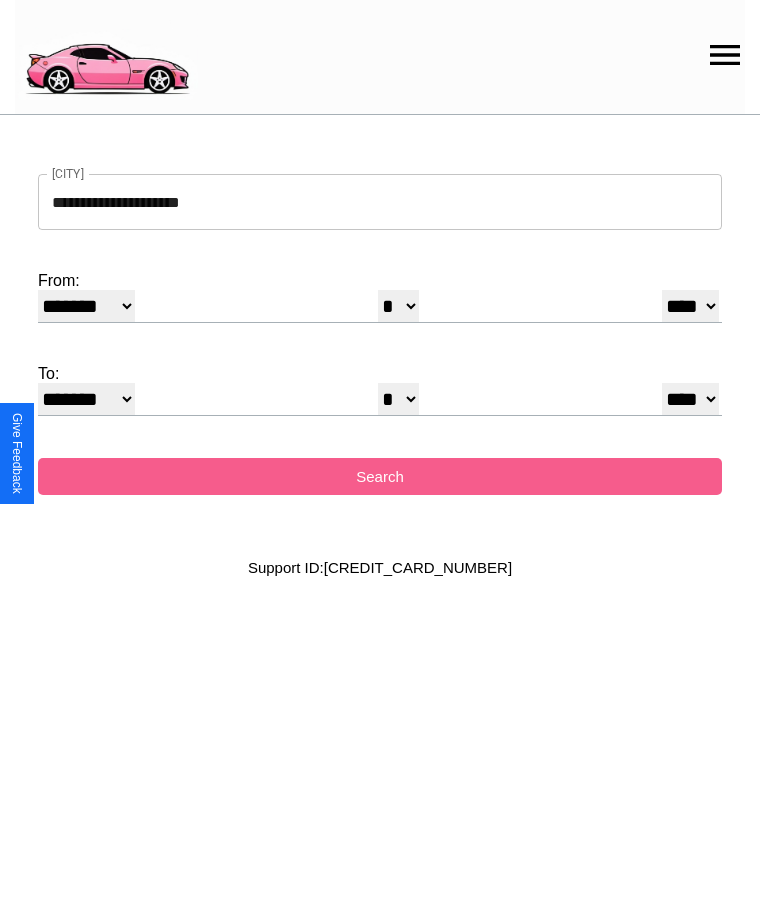 select on "*" 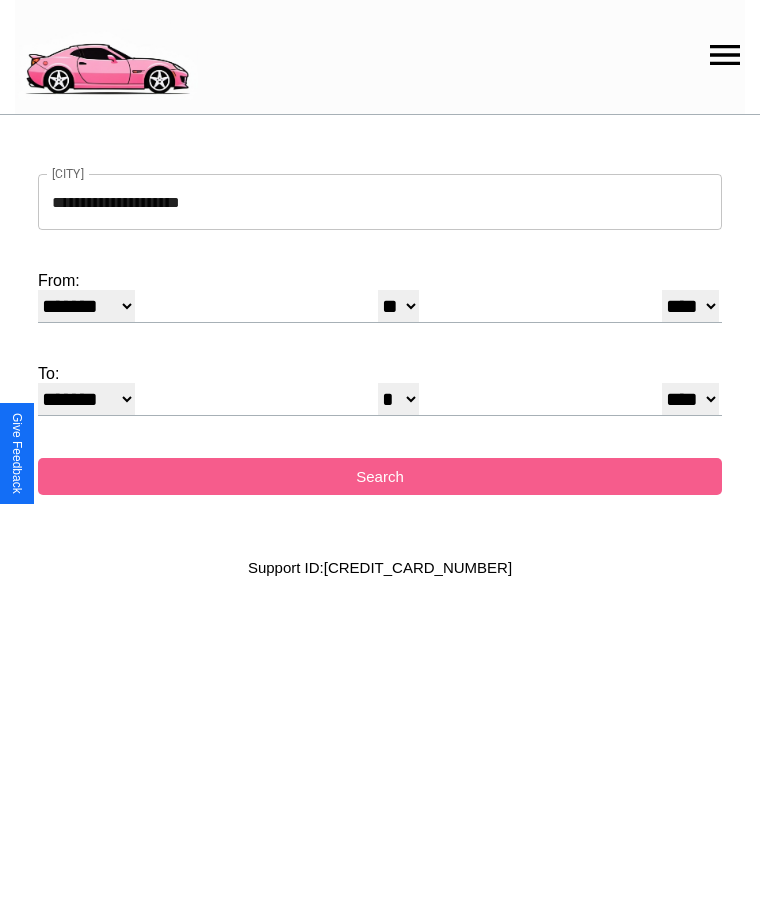 click on "**** **** **** **** **** **** **** **** **** ****" at bounding box center [690, 306] 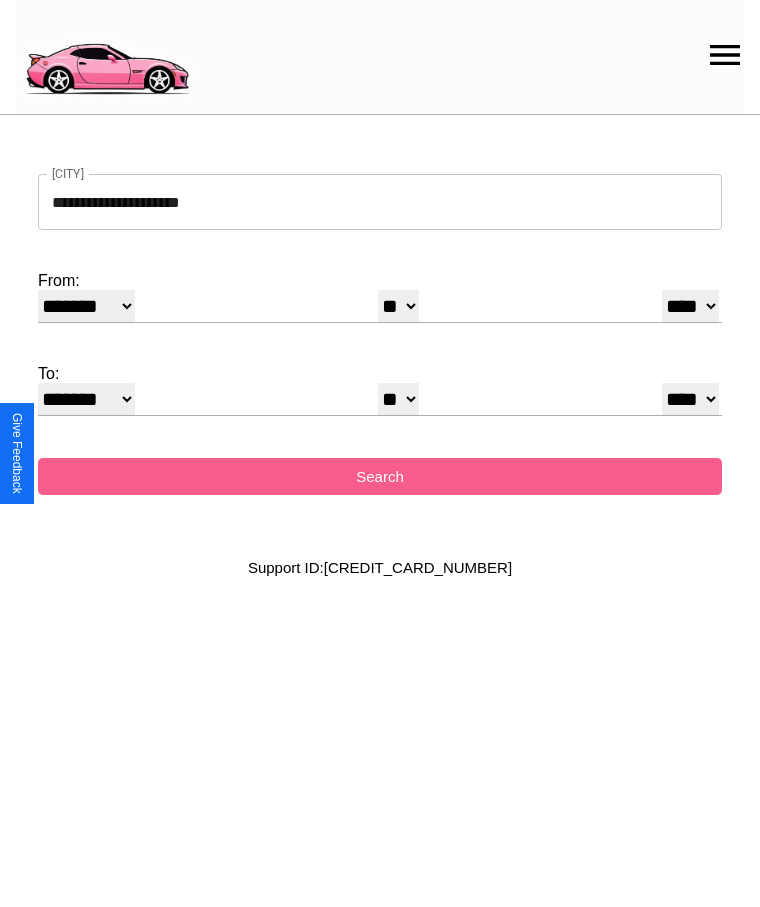 click on "* * * * * * * * * ** ** ** ** ** ** ** ** ** ** ** ** ** ** ** ** ** ** ** ** ** **" at bounding box center [398, 399] 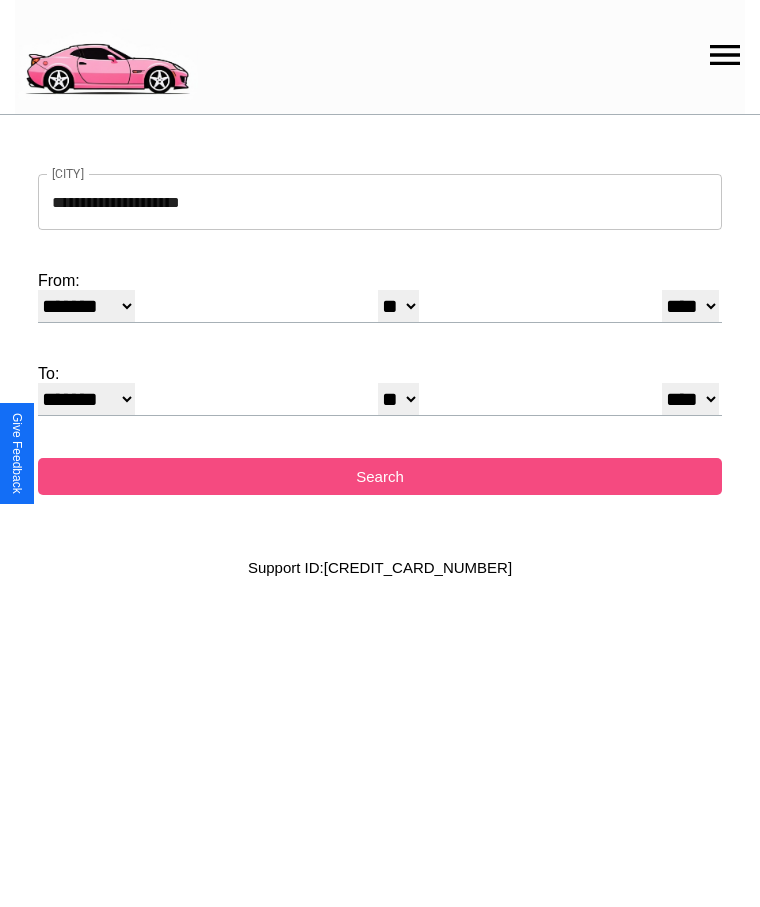 click on "Search" at bounding box center (380, 476) 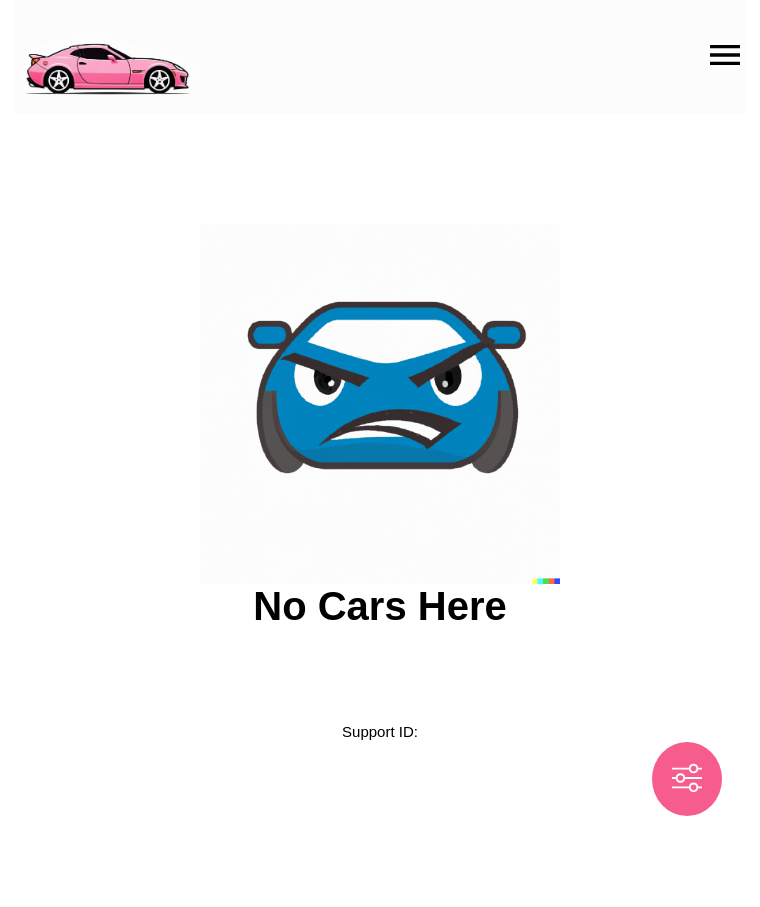 scroll, scrollTop: 0, scrollLeft: 0, axis: both 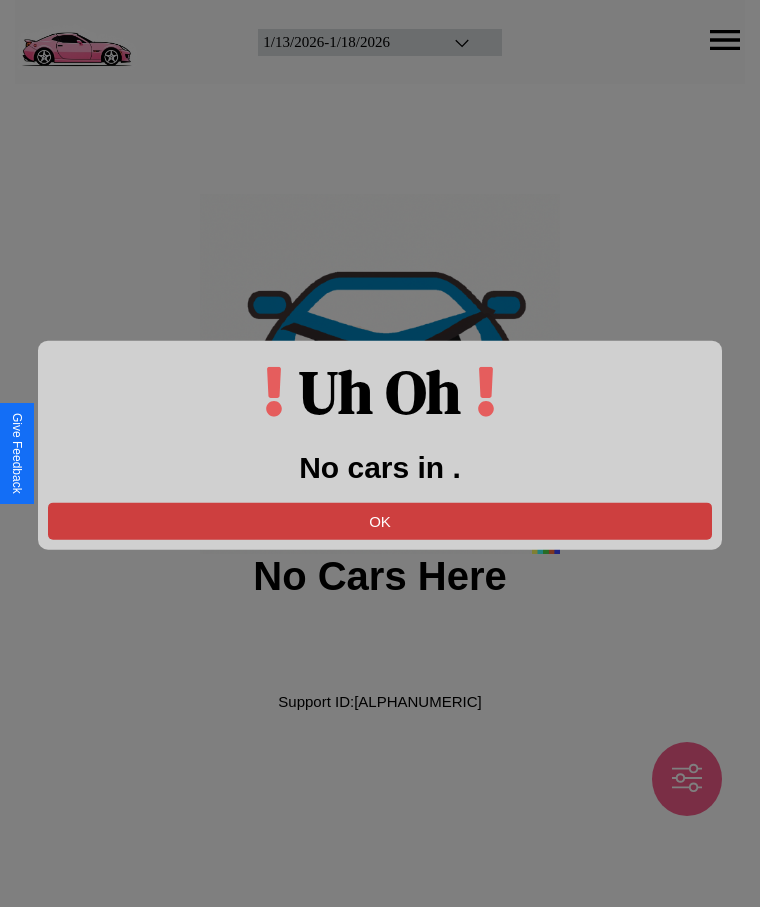 click on "OK" at bounding box center [380, 520] 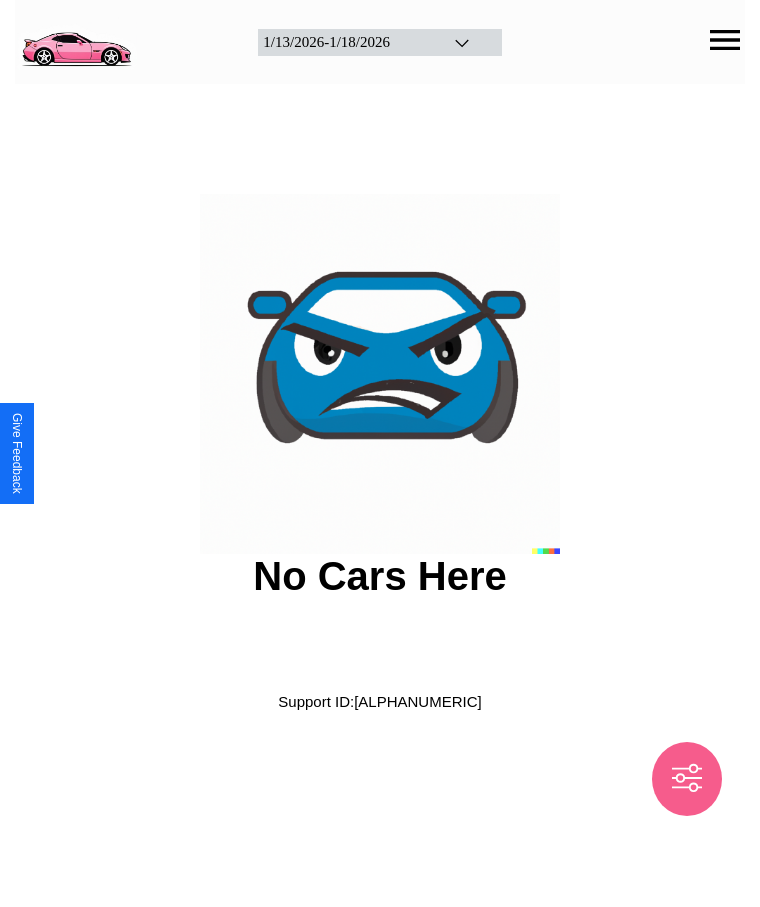 click at bounding box center (76, 40) 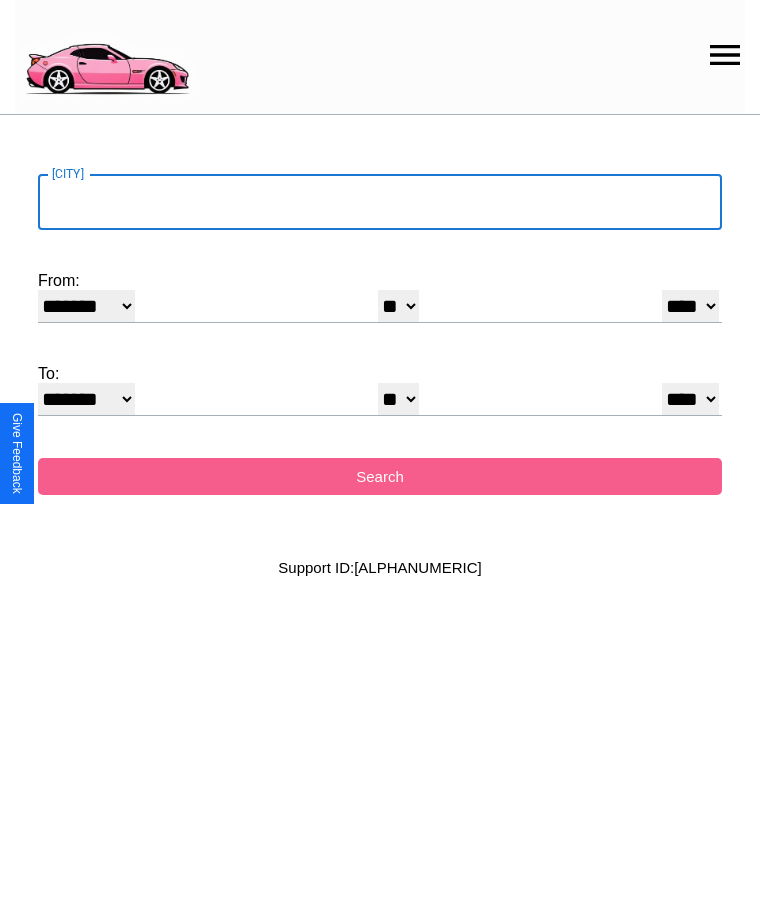 click on "[CITY]" at bounding box center [380, 202] 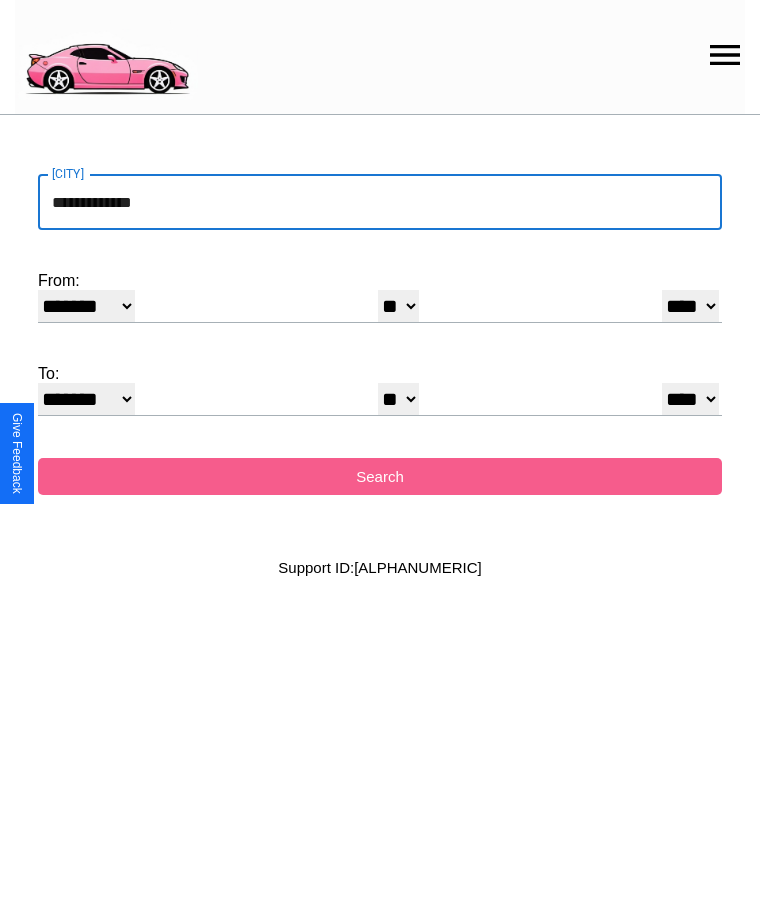 type on "**********" 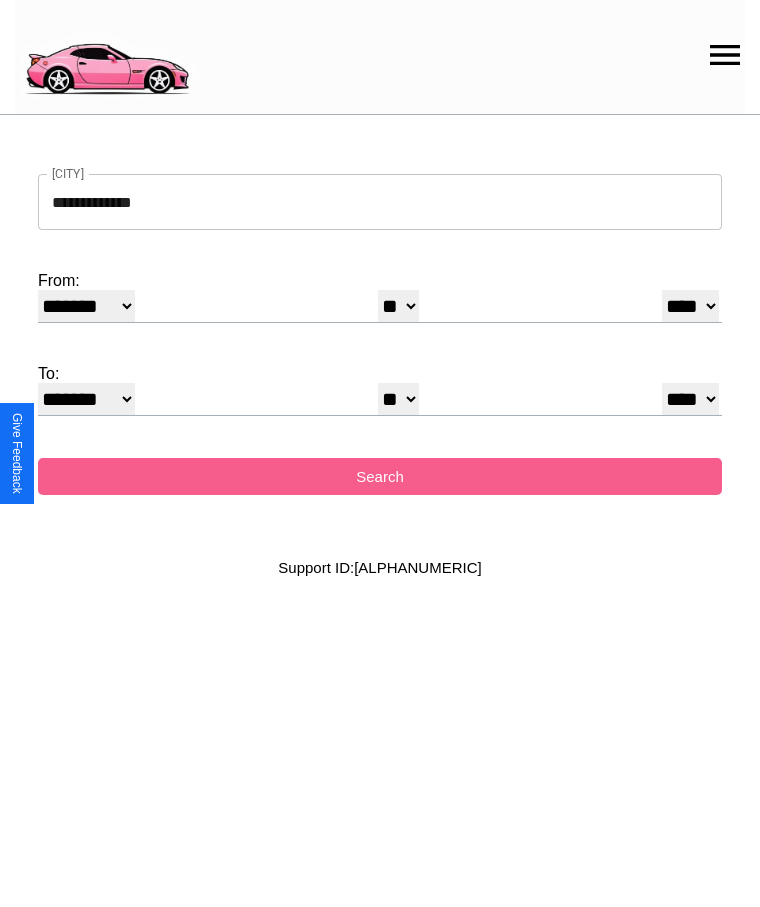 click on "******* ******** ***** ***** *** **** **** ****** ********* ******* ******** ********" at bounding box center (86, 306) 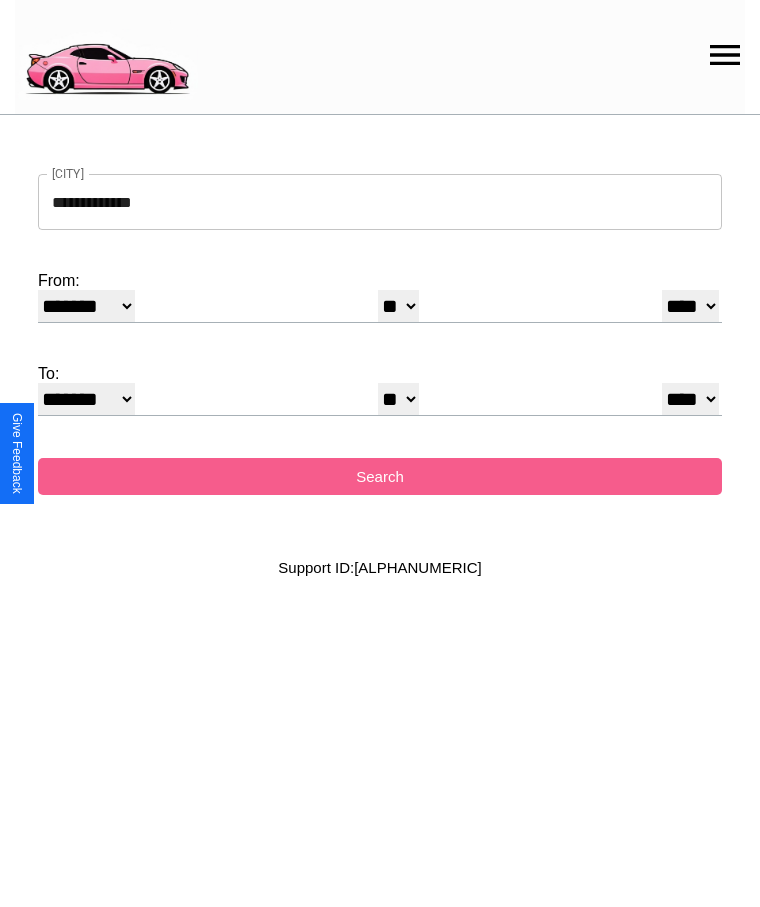 select on "*" 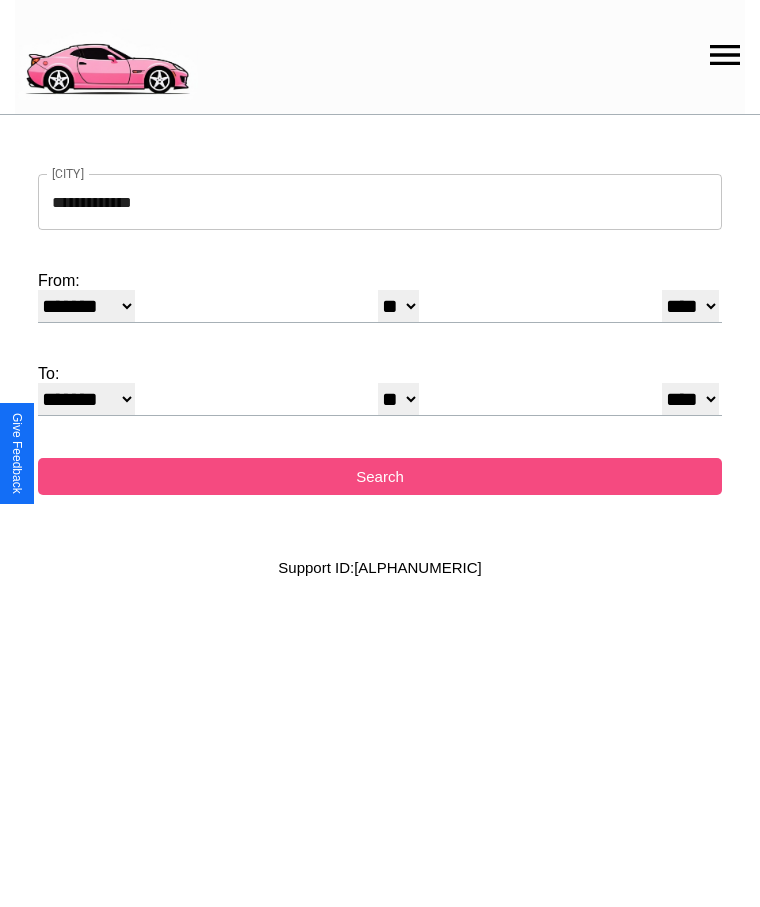 click on "Search" at bounding box center (380, 476) 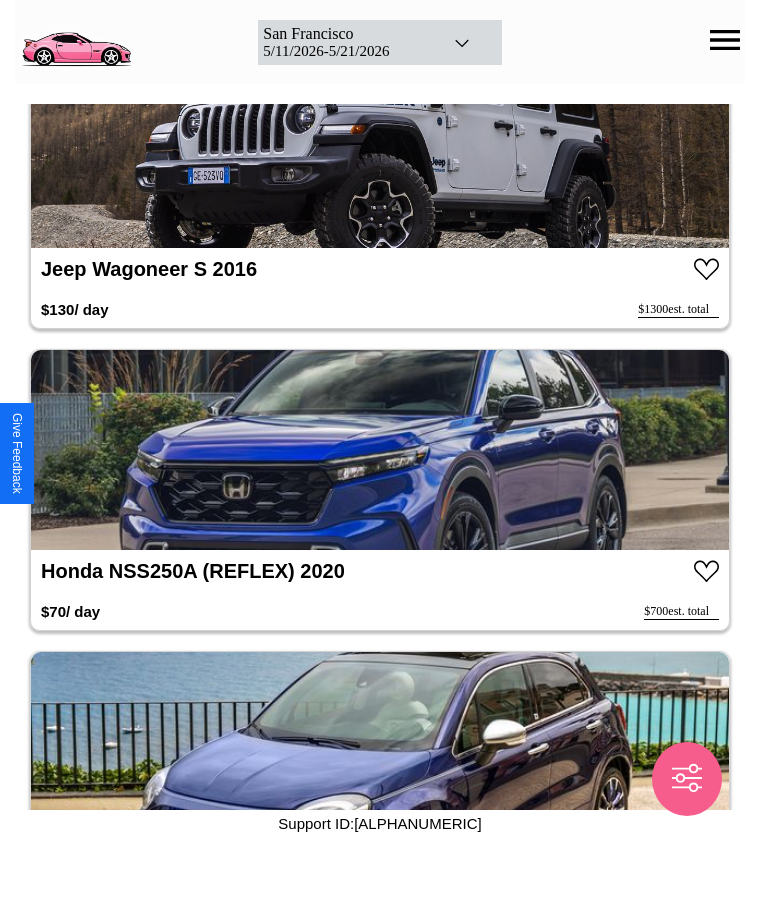 scroll, scrollTop: 1630, scrollLeft: 0, axis: vertical 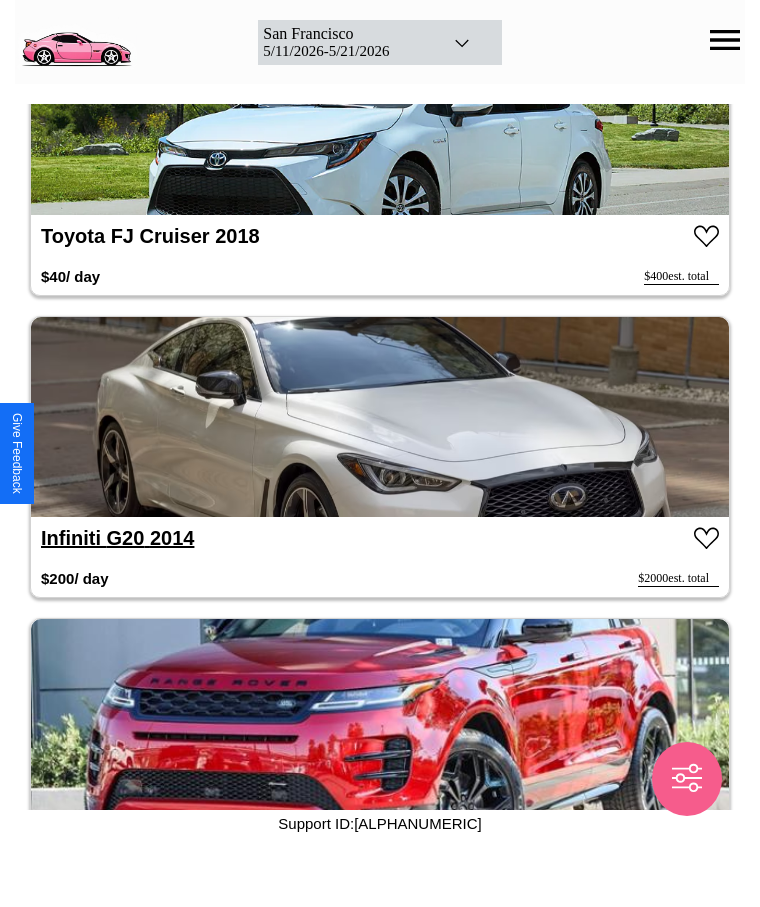 click on "Infiniti G20 2014" at bounding box center [117, 538] 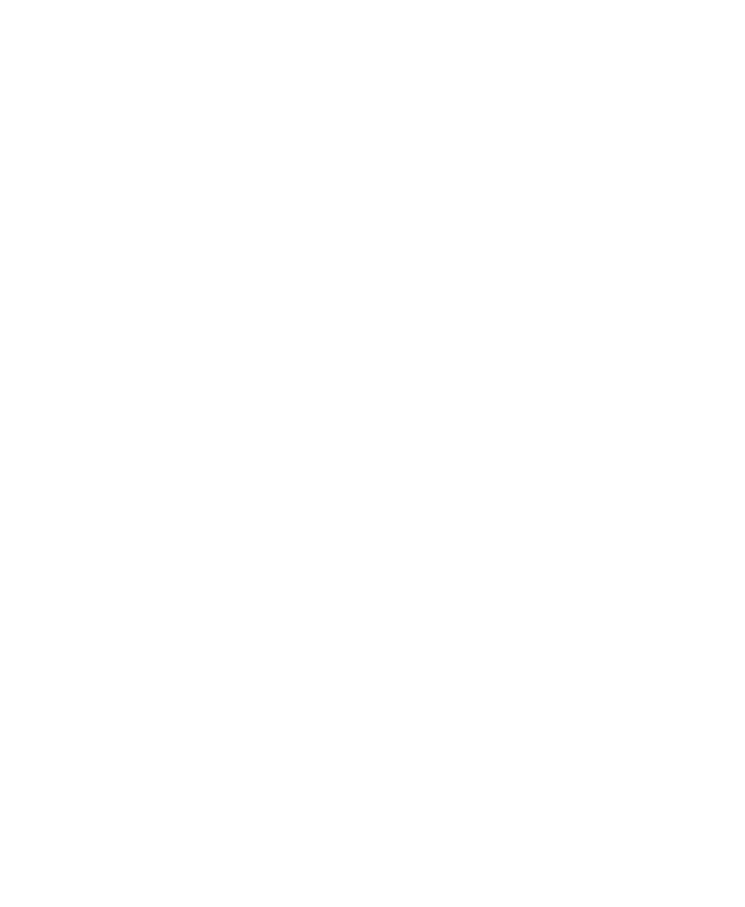 scroll, scrollTop: 0, scrollLeft: 0, axis: both 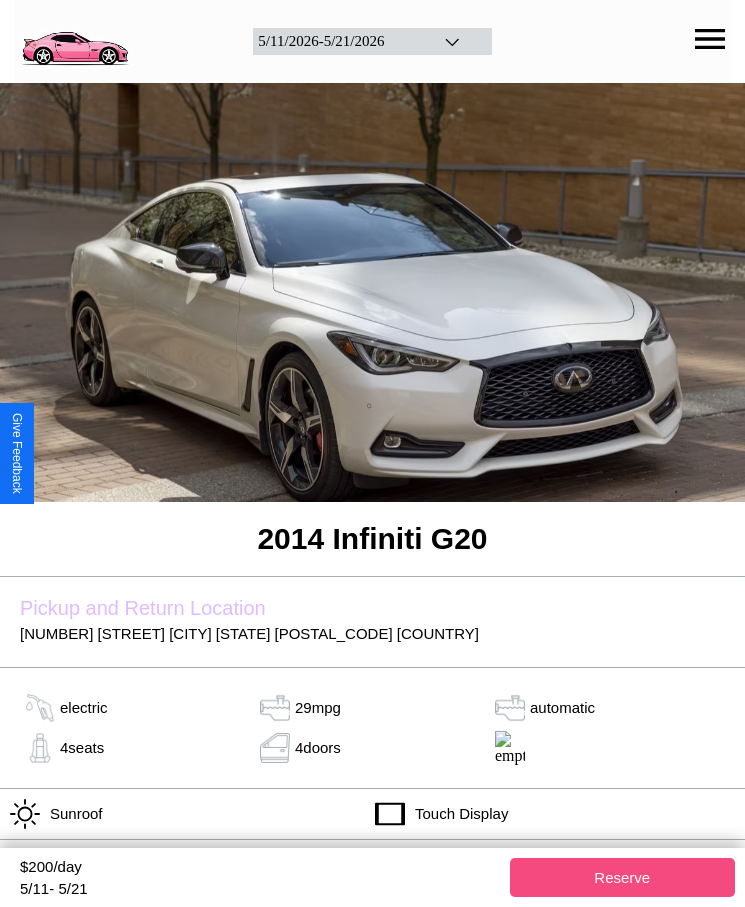 click on "Reserve" at bounding box center [623, 877] 